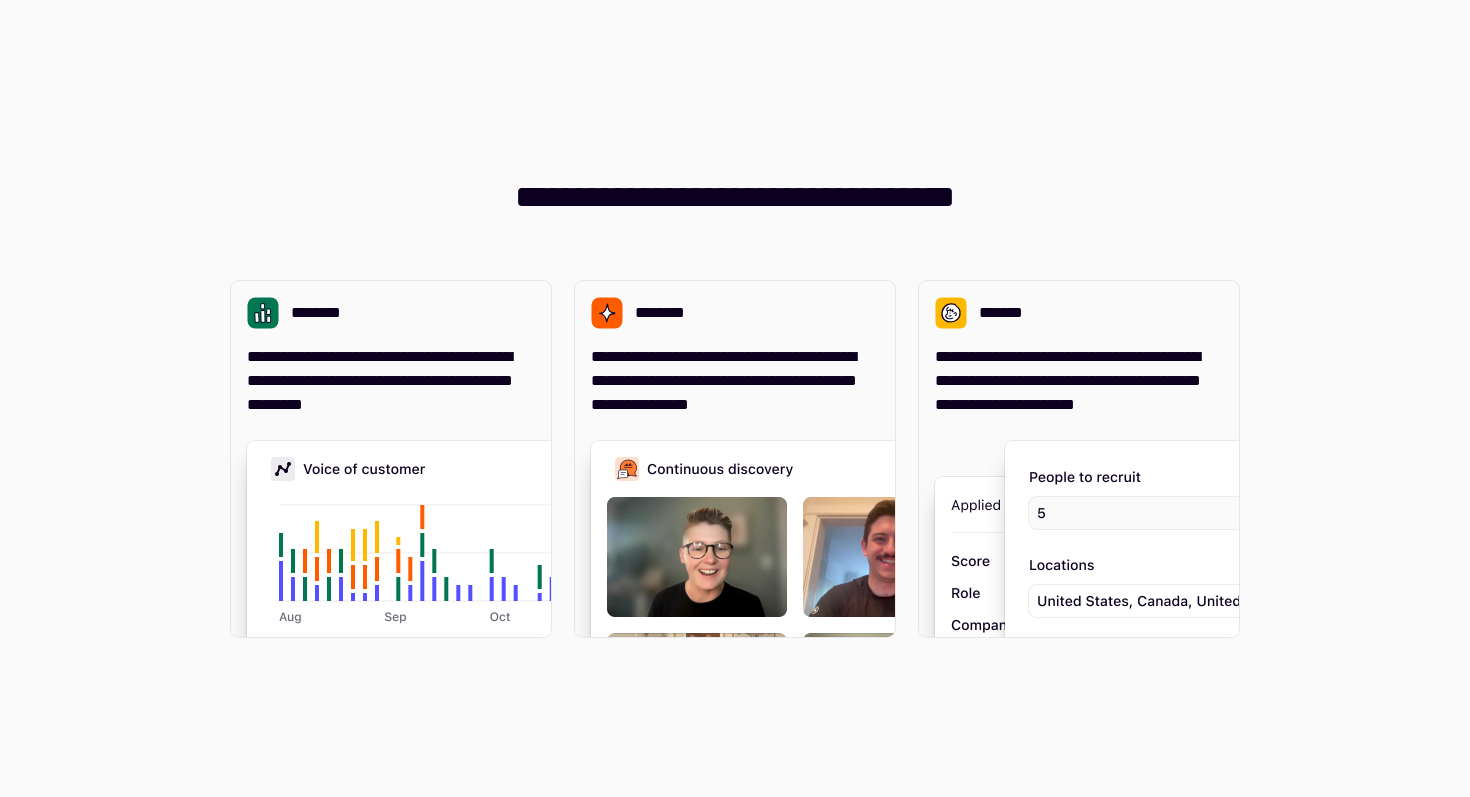 scroll, scrollTop: 0, scrollLeft: 0, axis: both 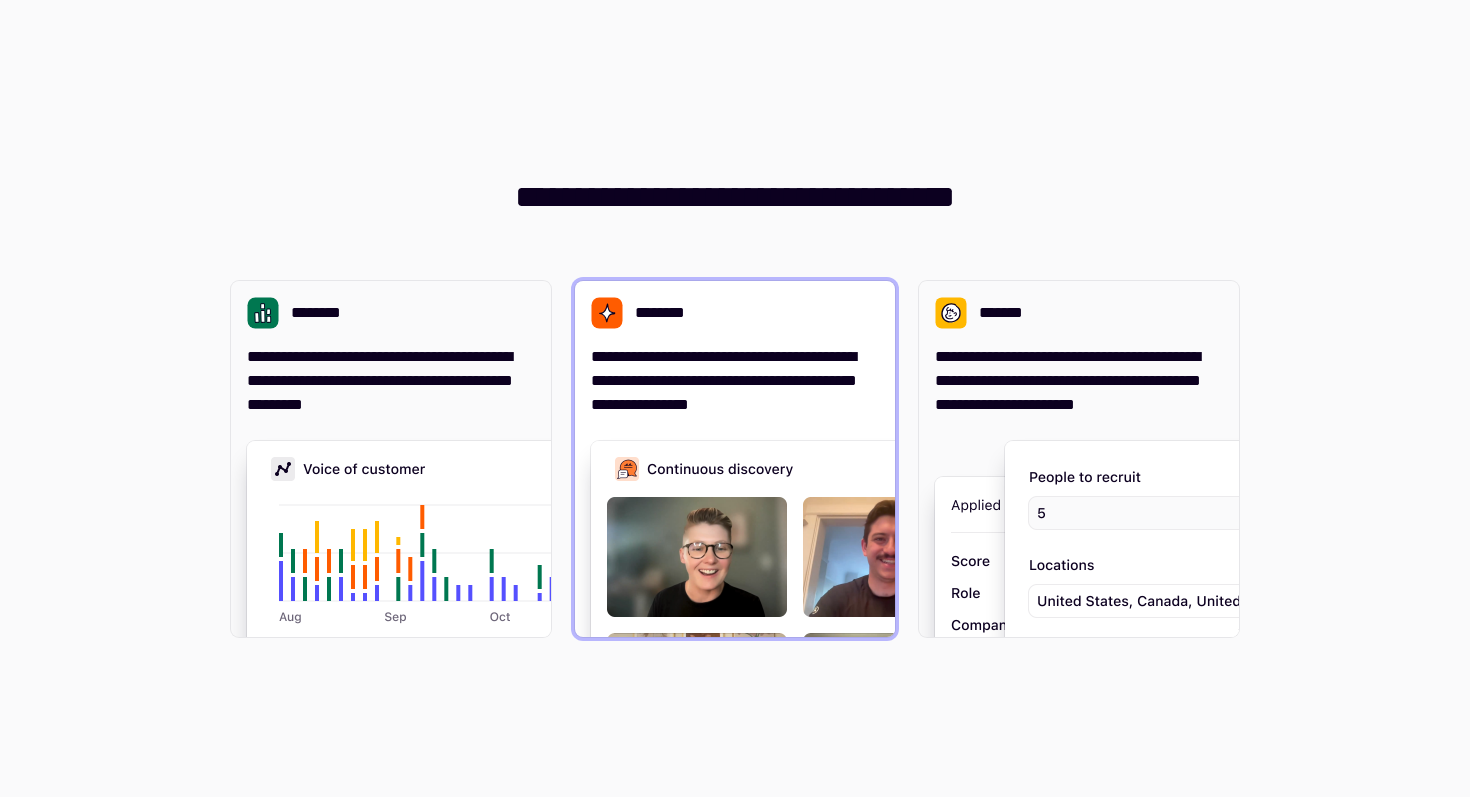 click on "**********" at bounding box center [735, 381] 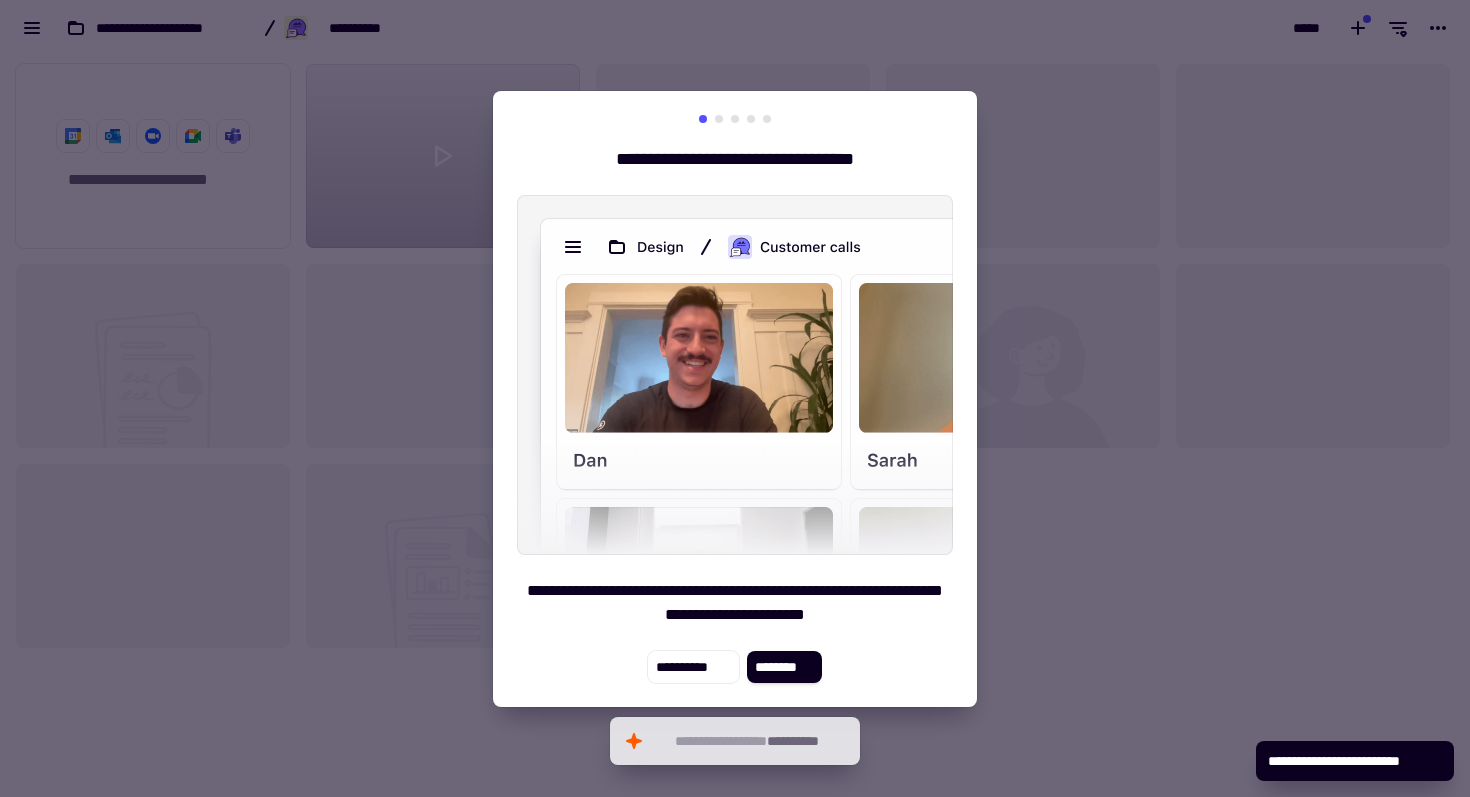 scroll, scrollTop: 1, scrollLeft: 1, axis: both 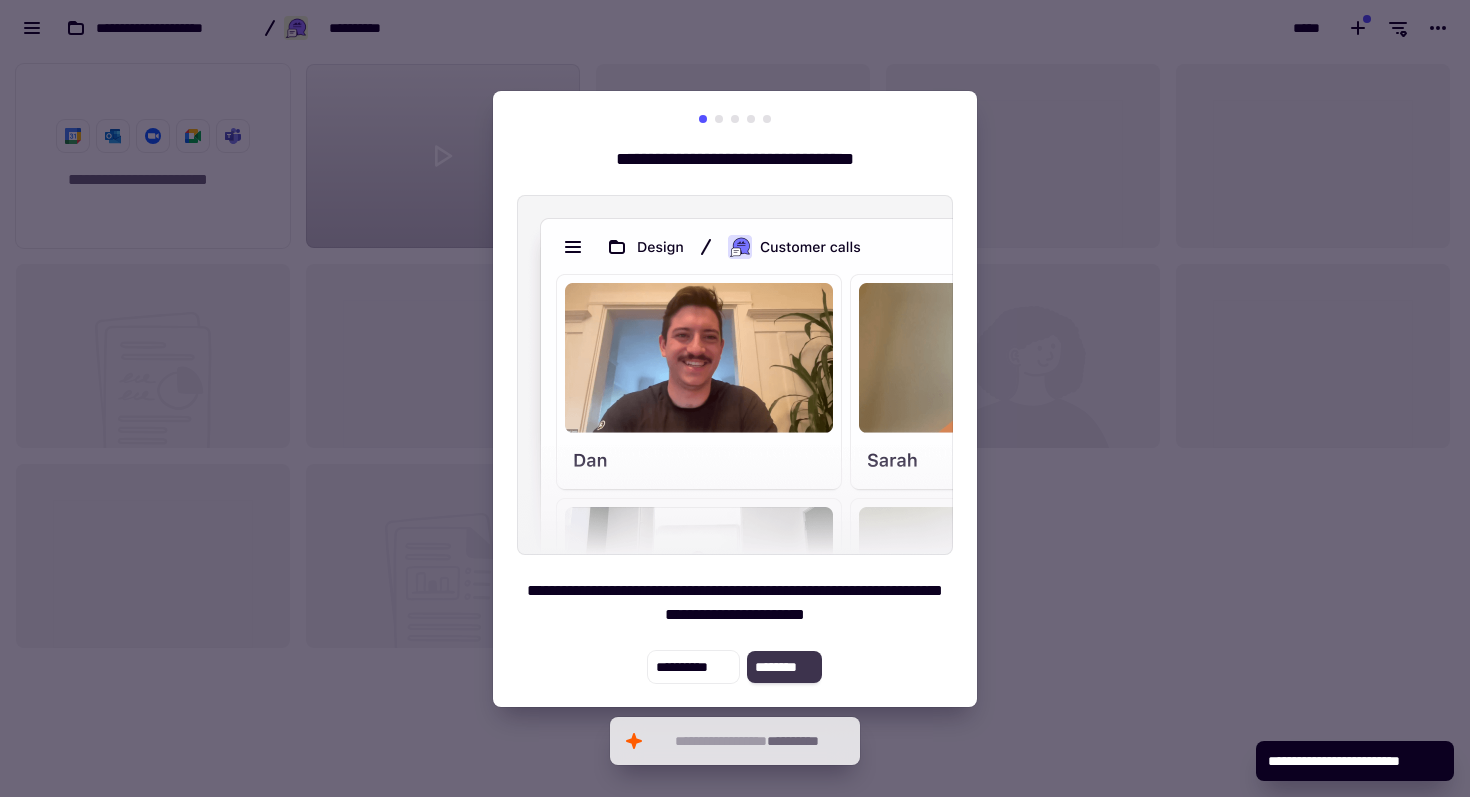 click on "********" 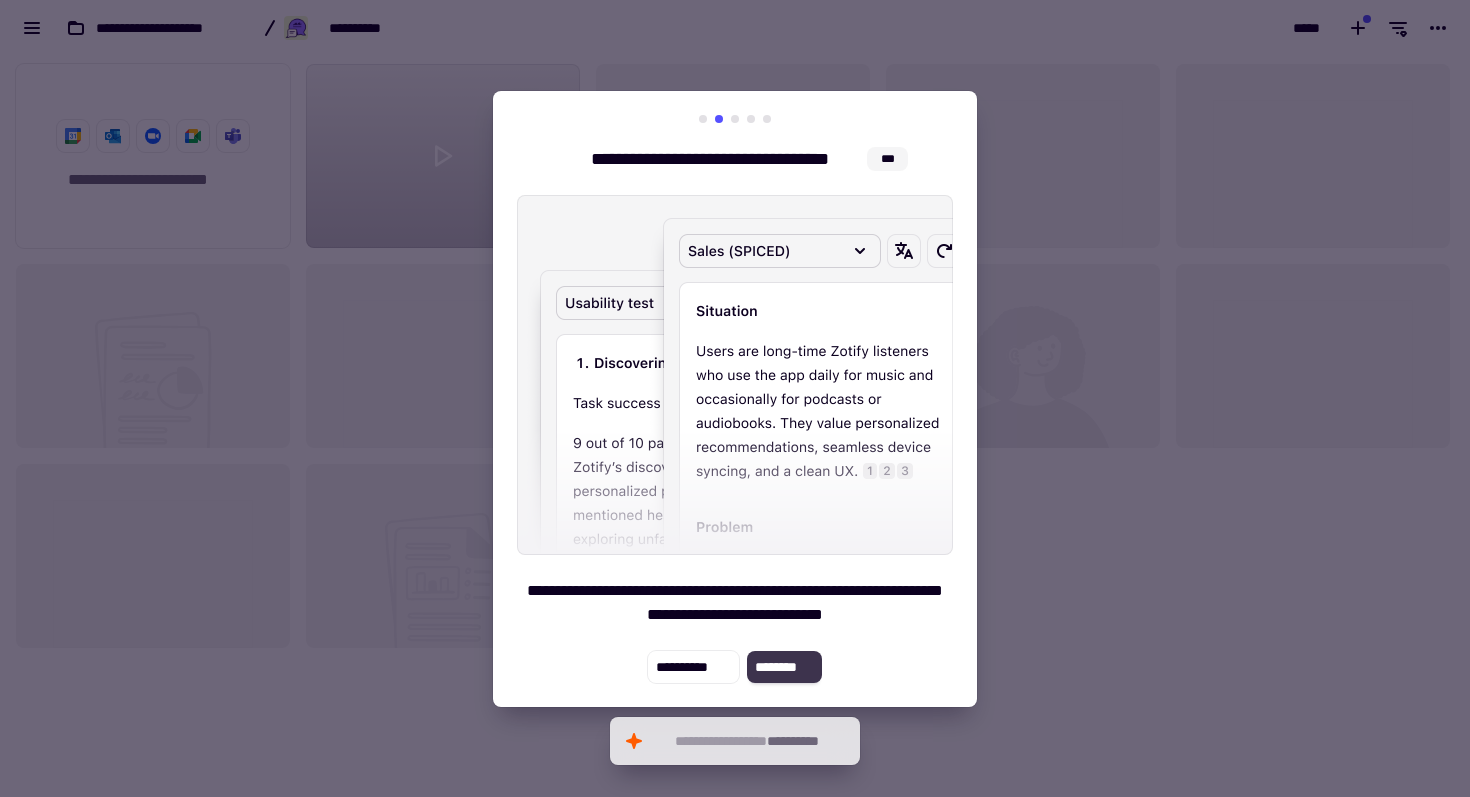 click on "********" 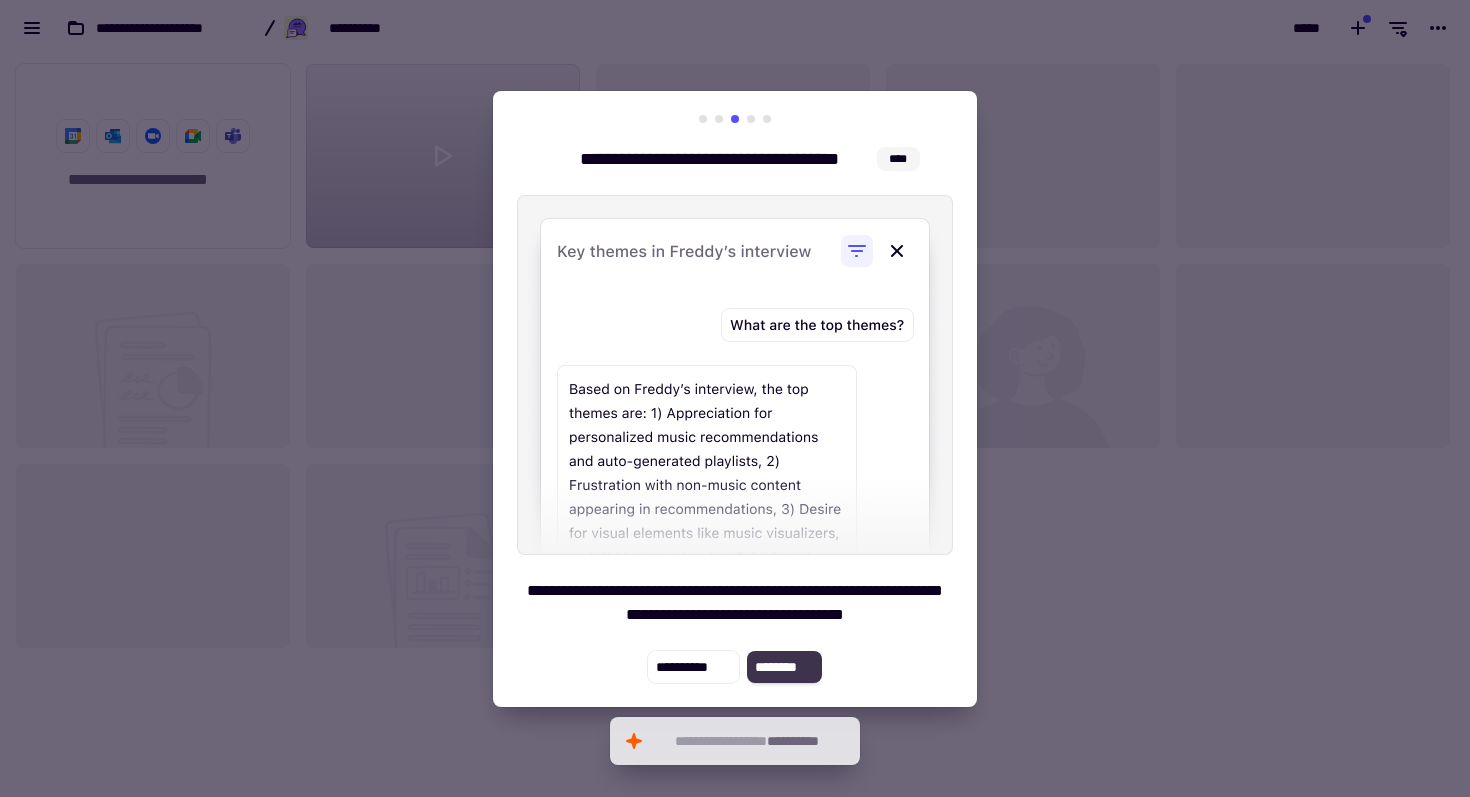 click on "********" 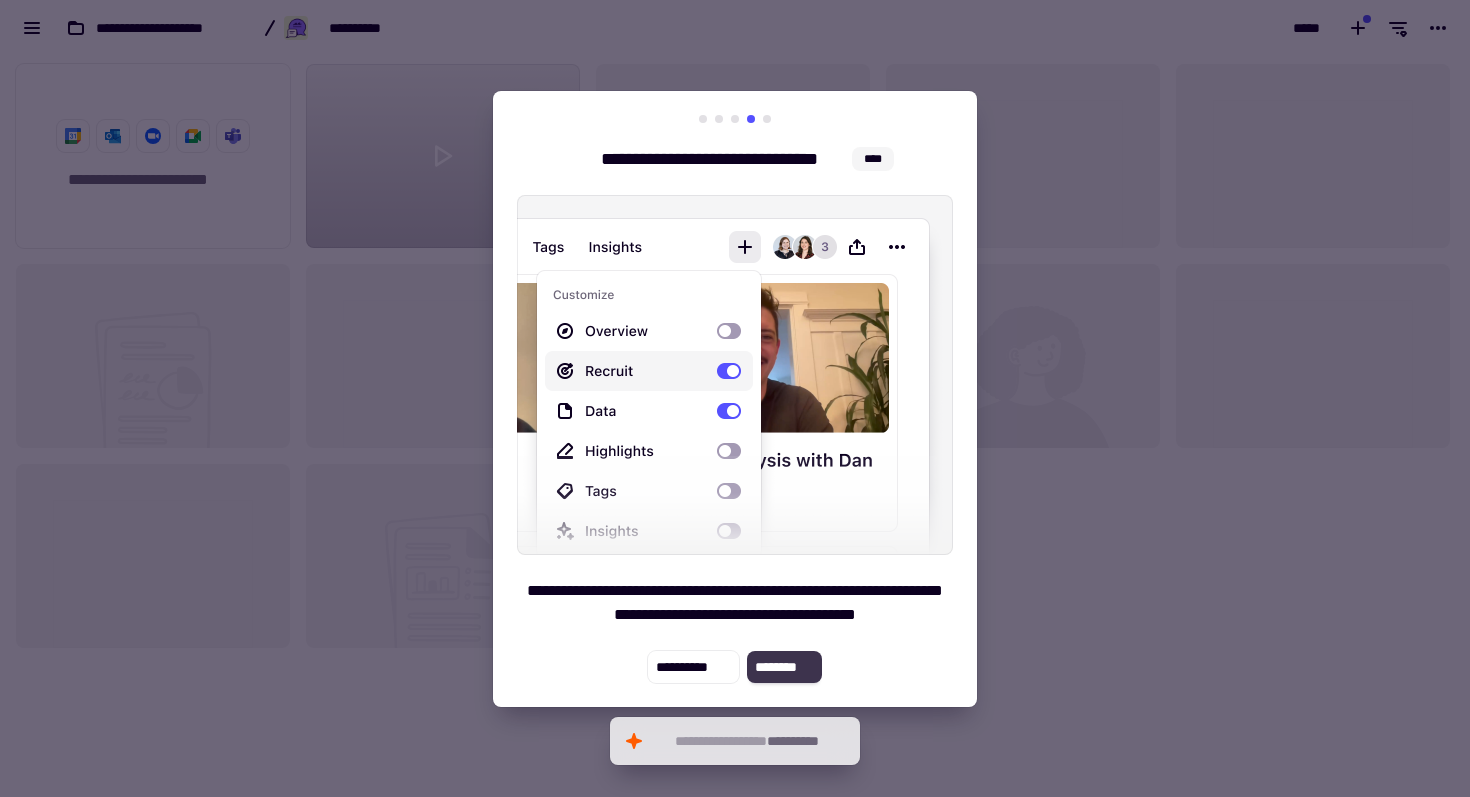 click on "********" 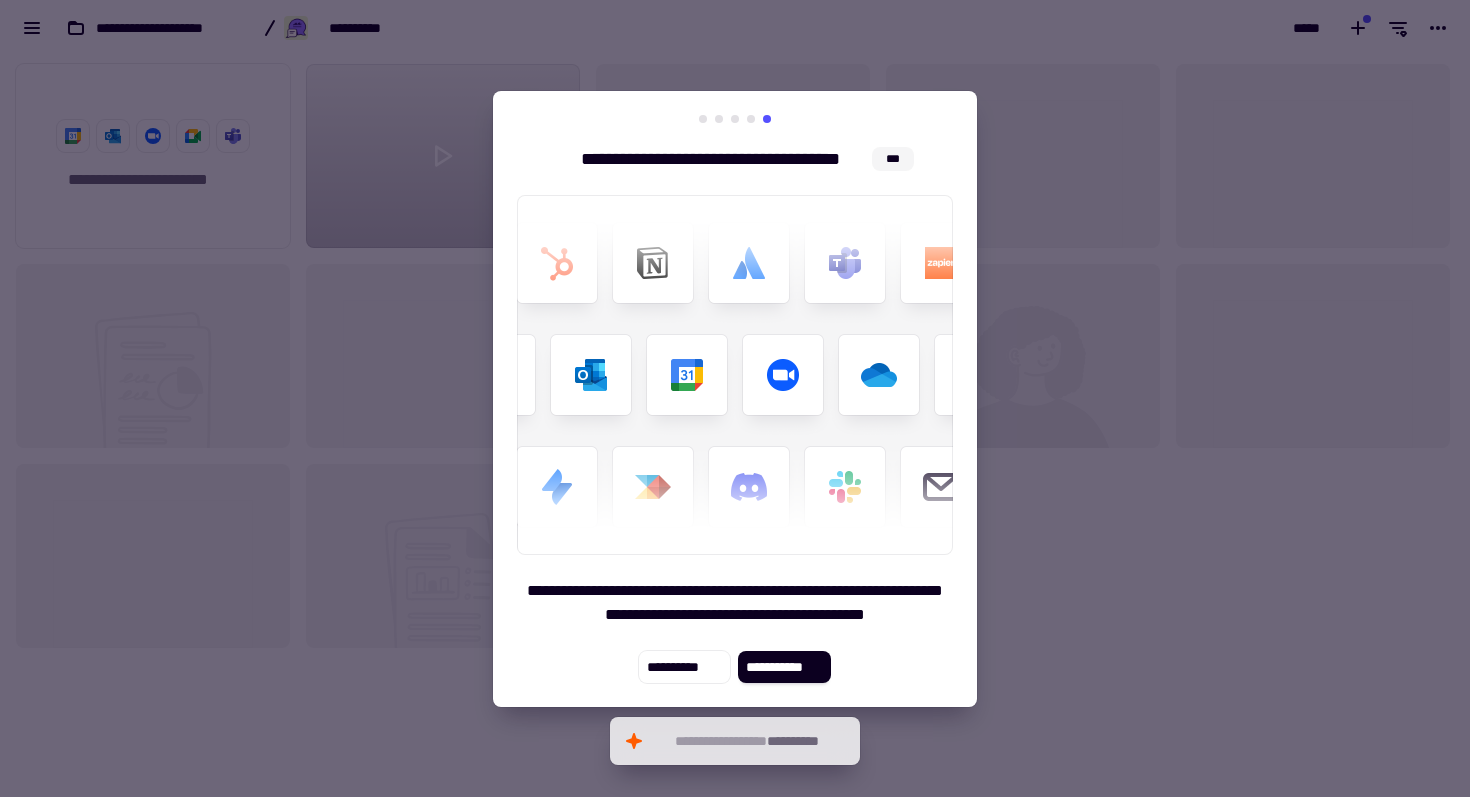 click on "**********" at bounding box center (735, 399) 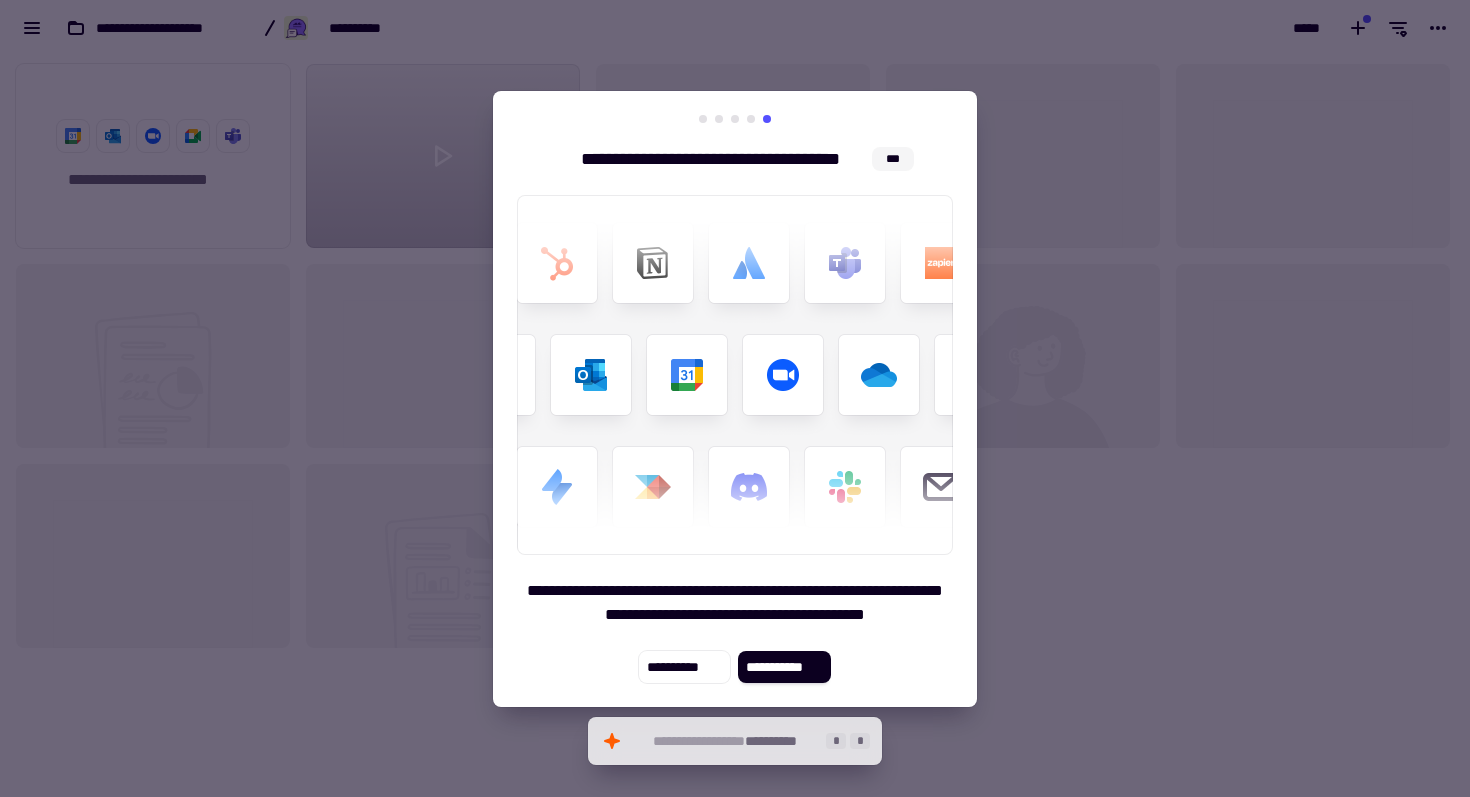 click on "**********" 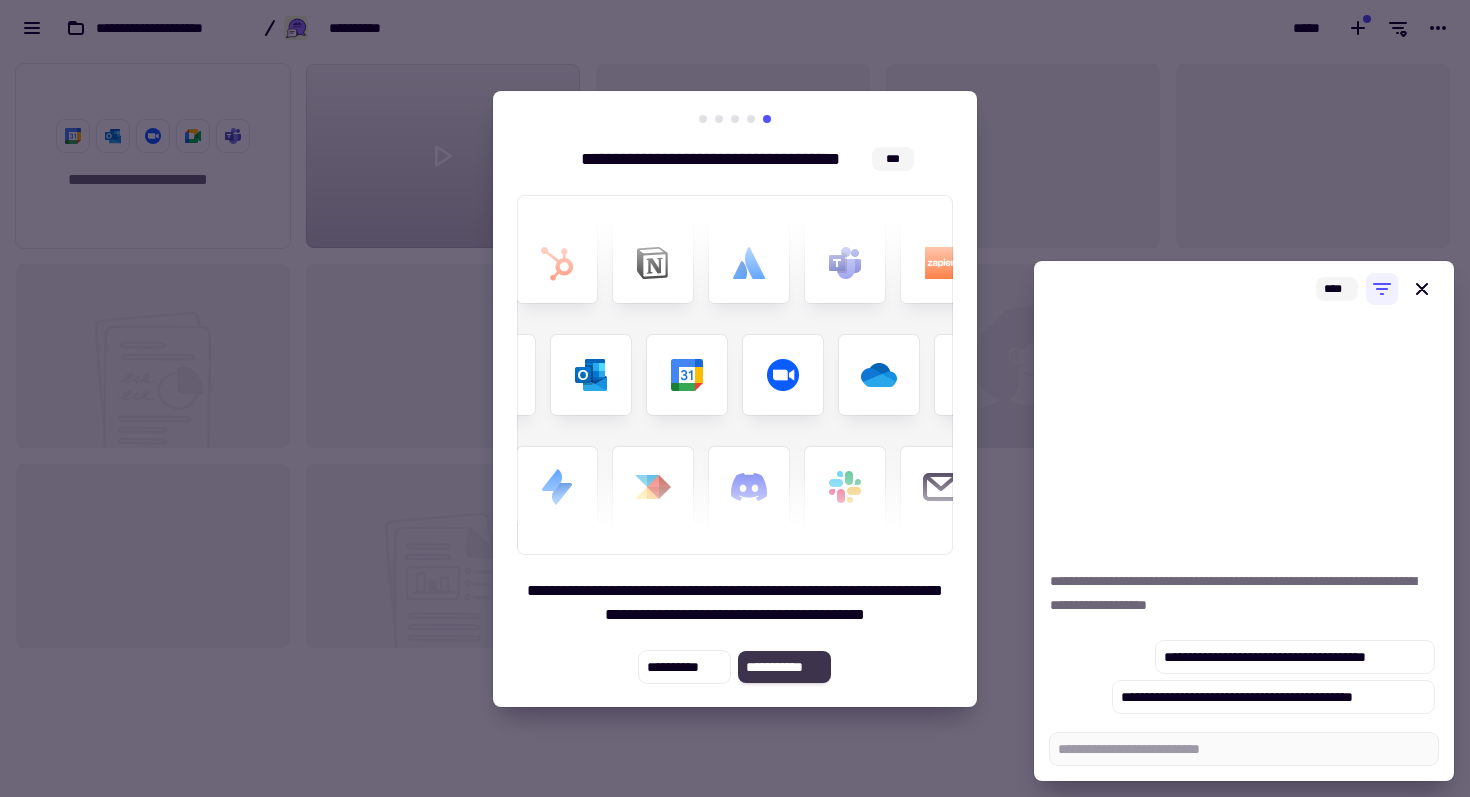 click on "**********" 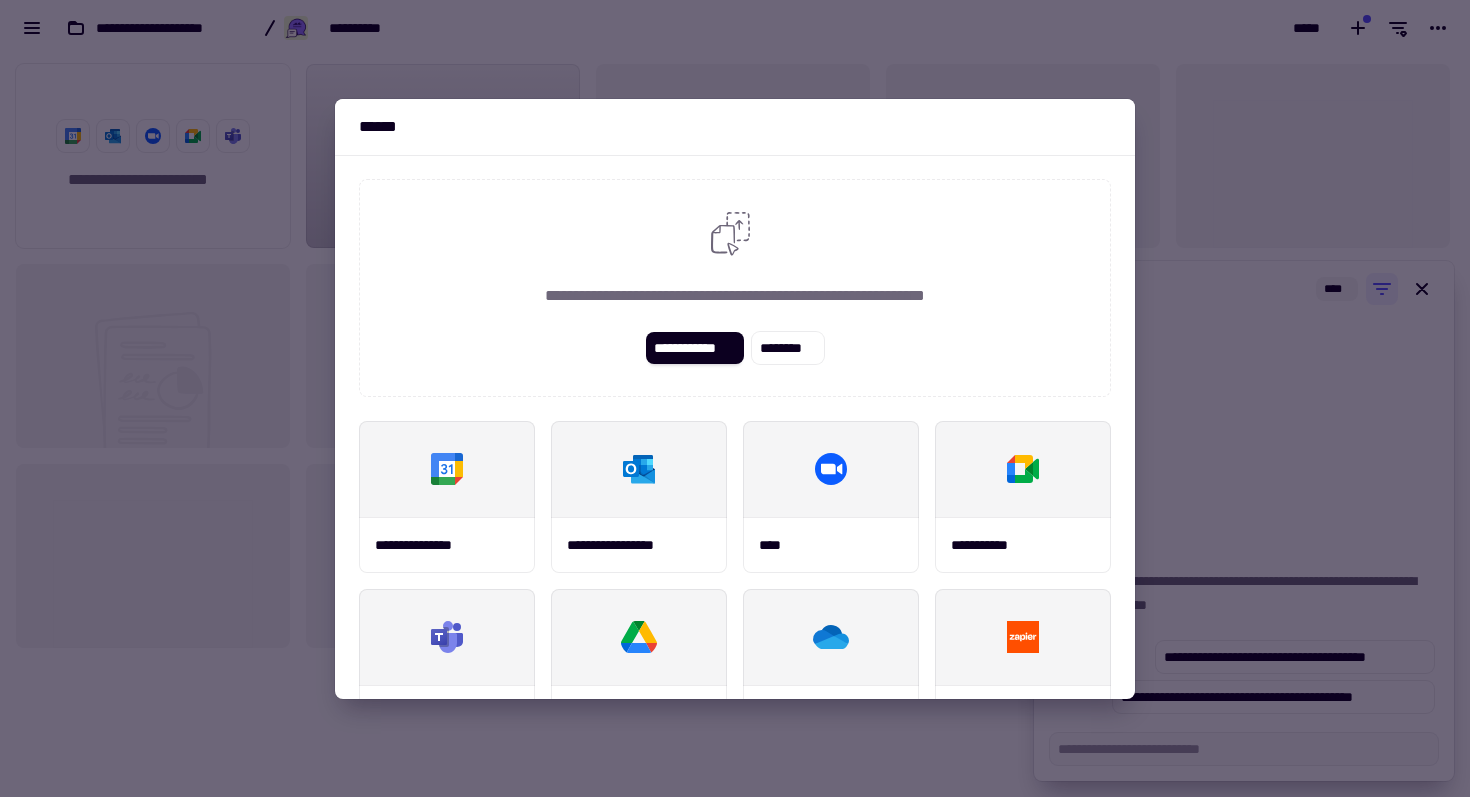 click at bounding box center (735, 398) 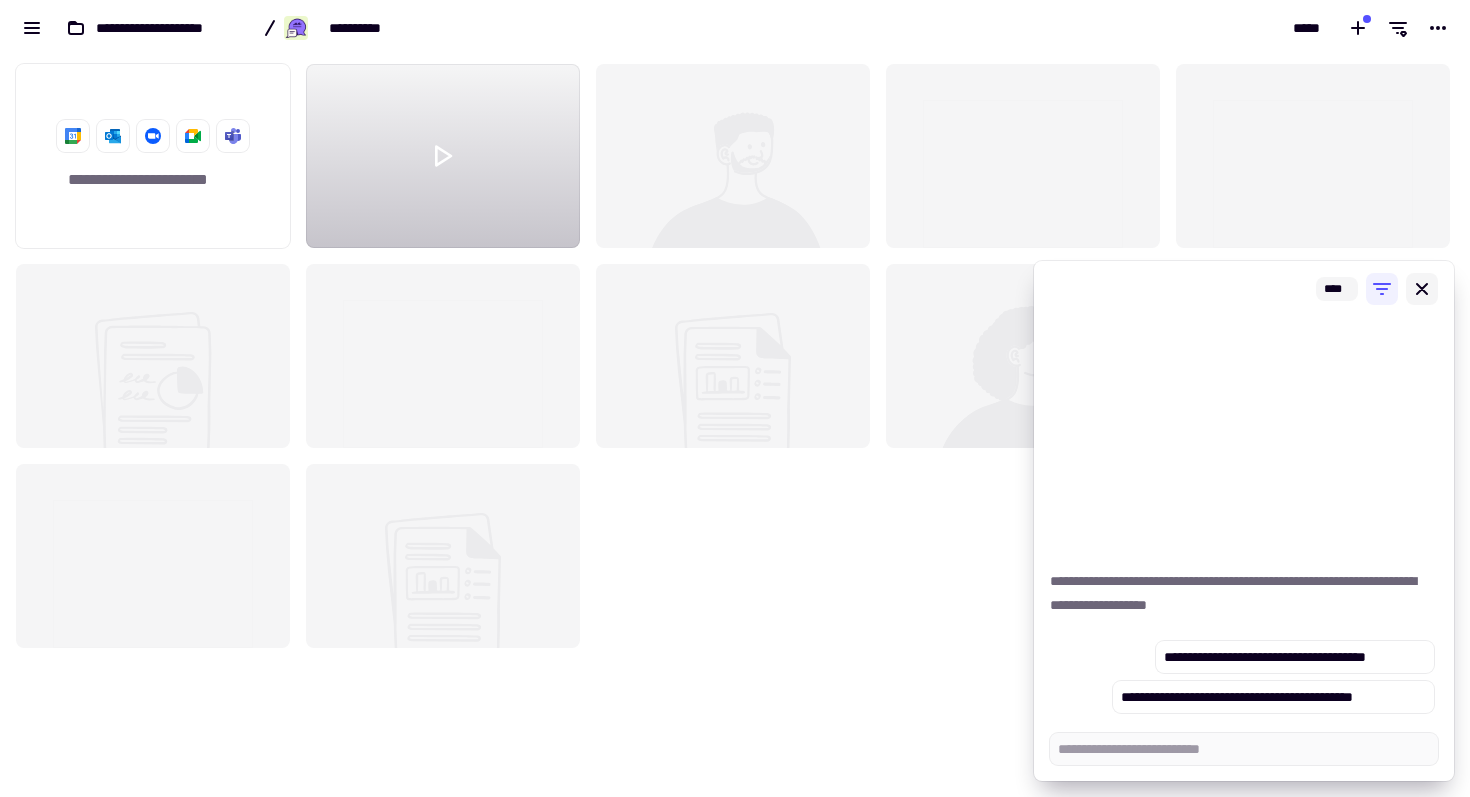 click at bounding box center (1422, 289) 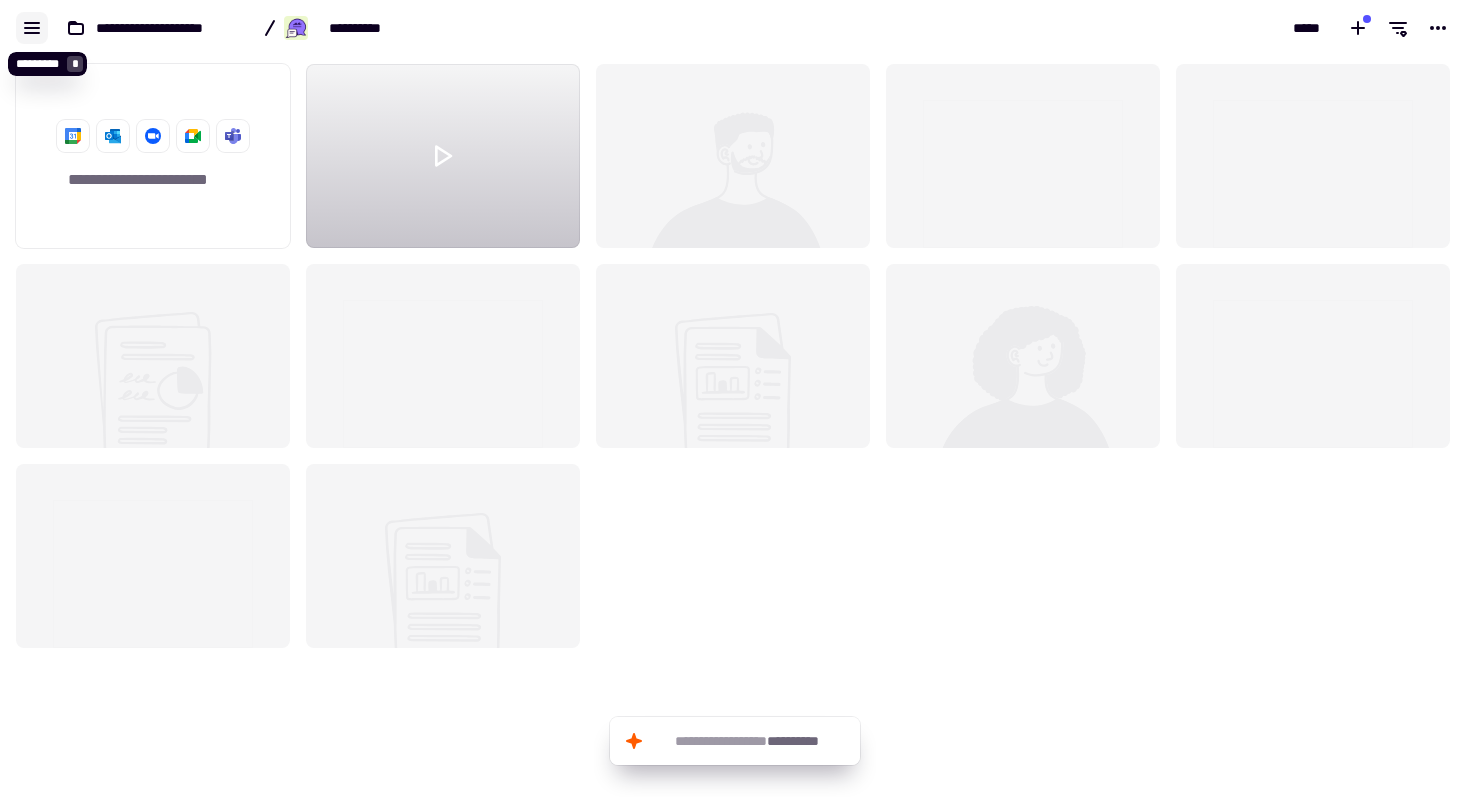 click 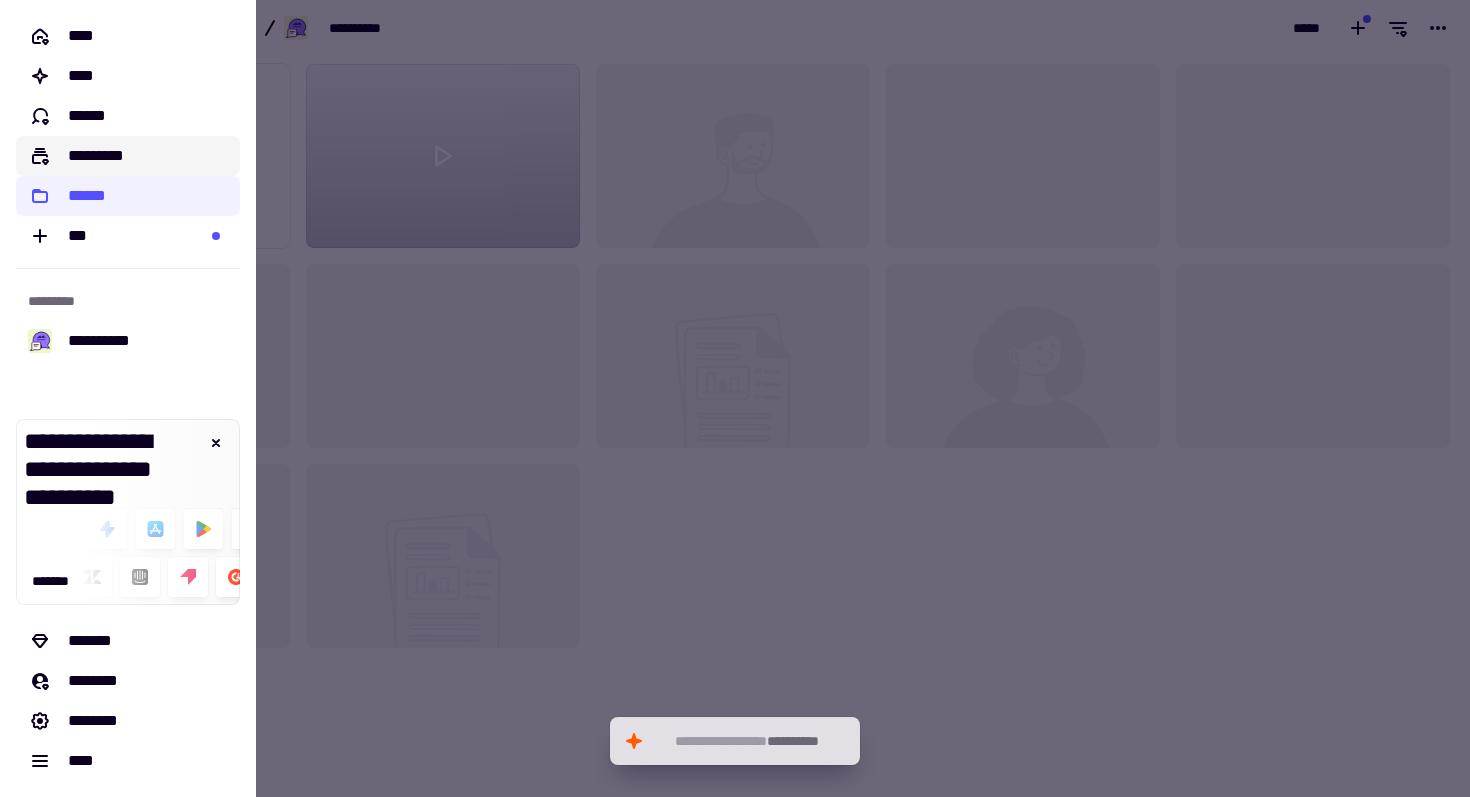 click on "*********" 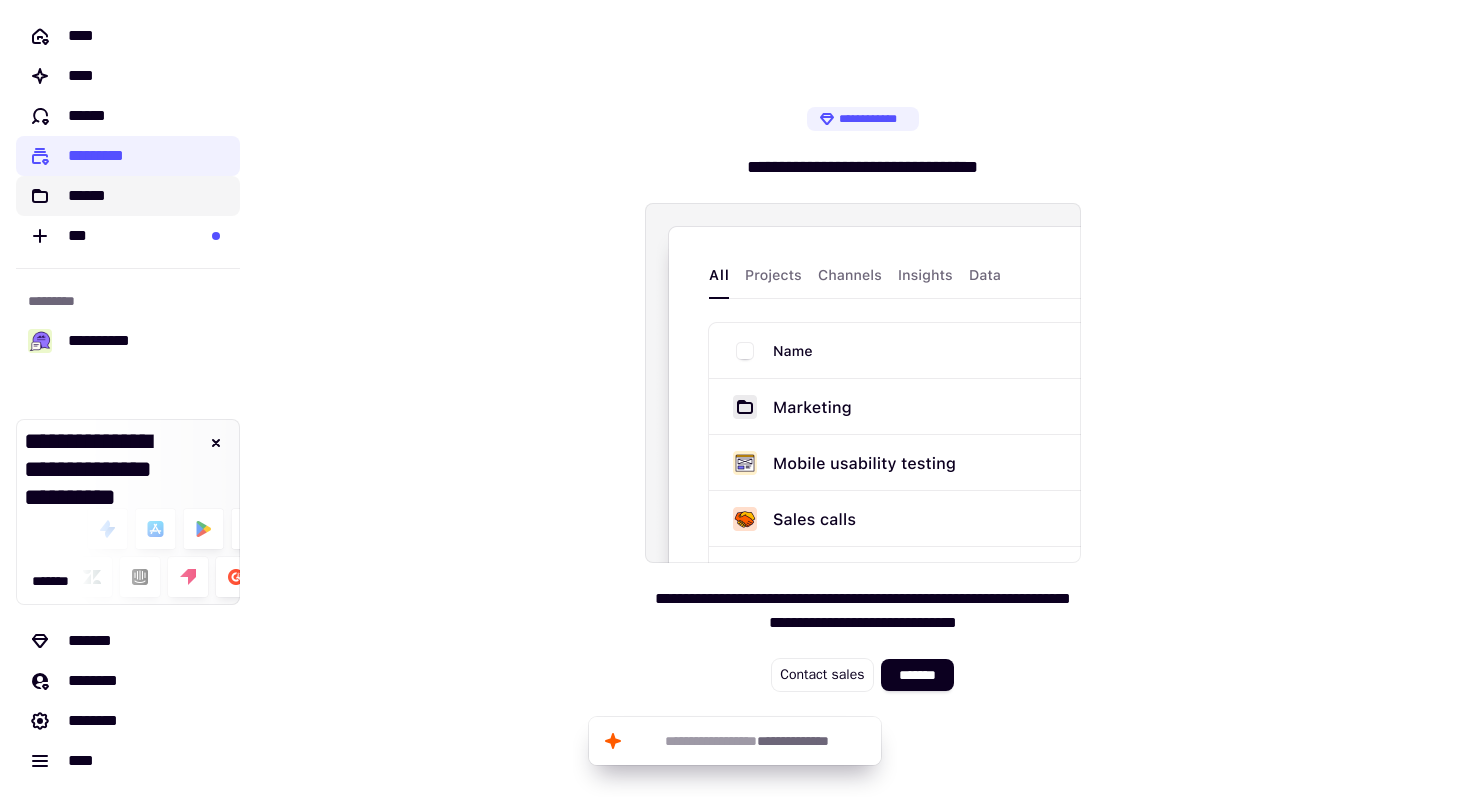click on "******" 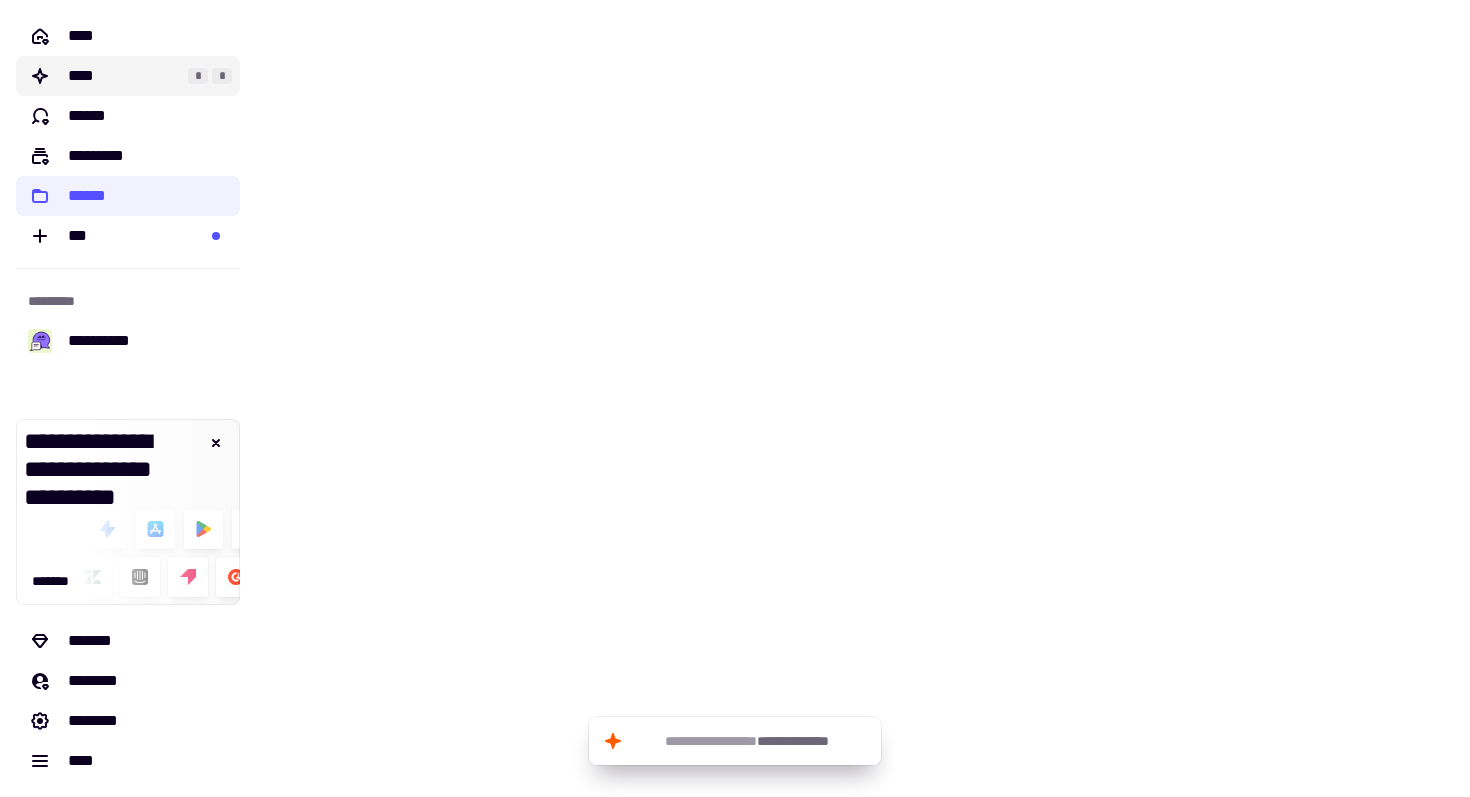 click on "****" 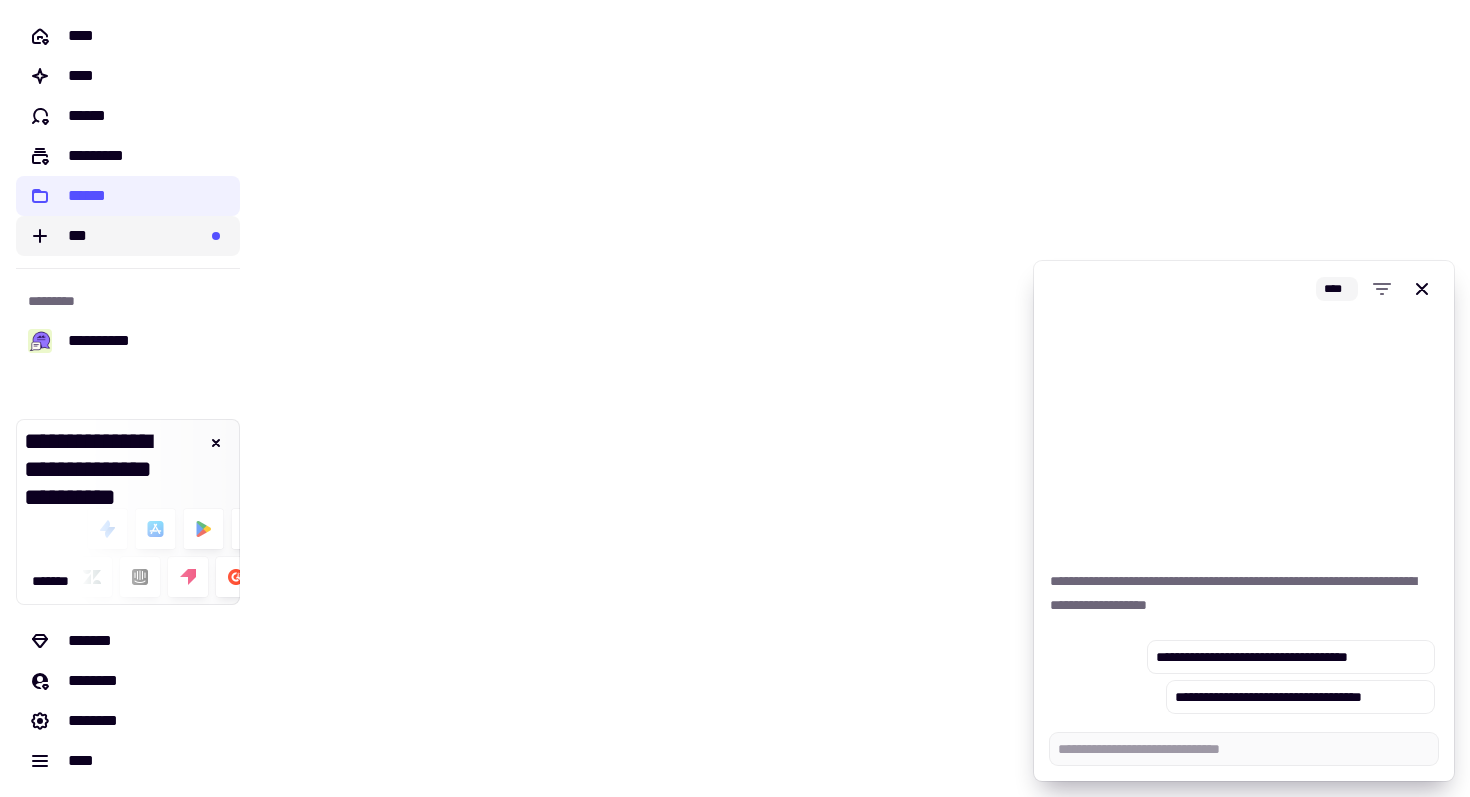 click on "***" 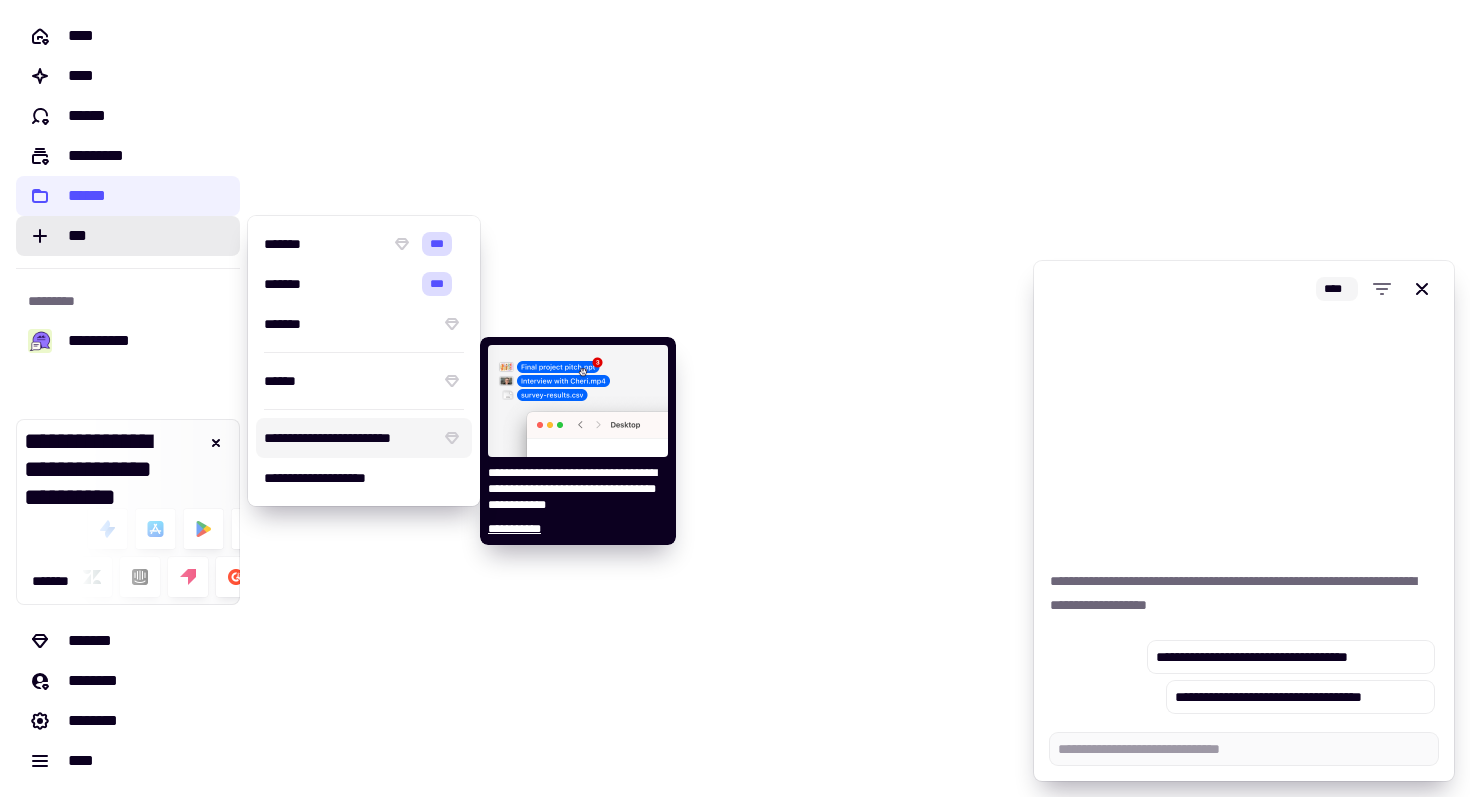 click 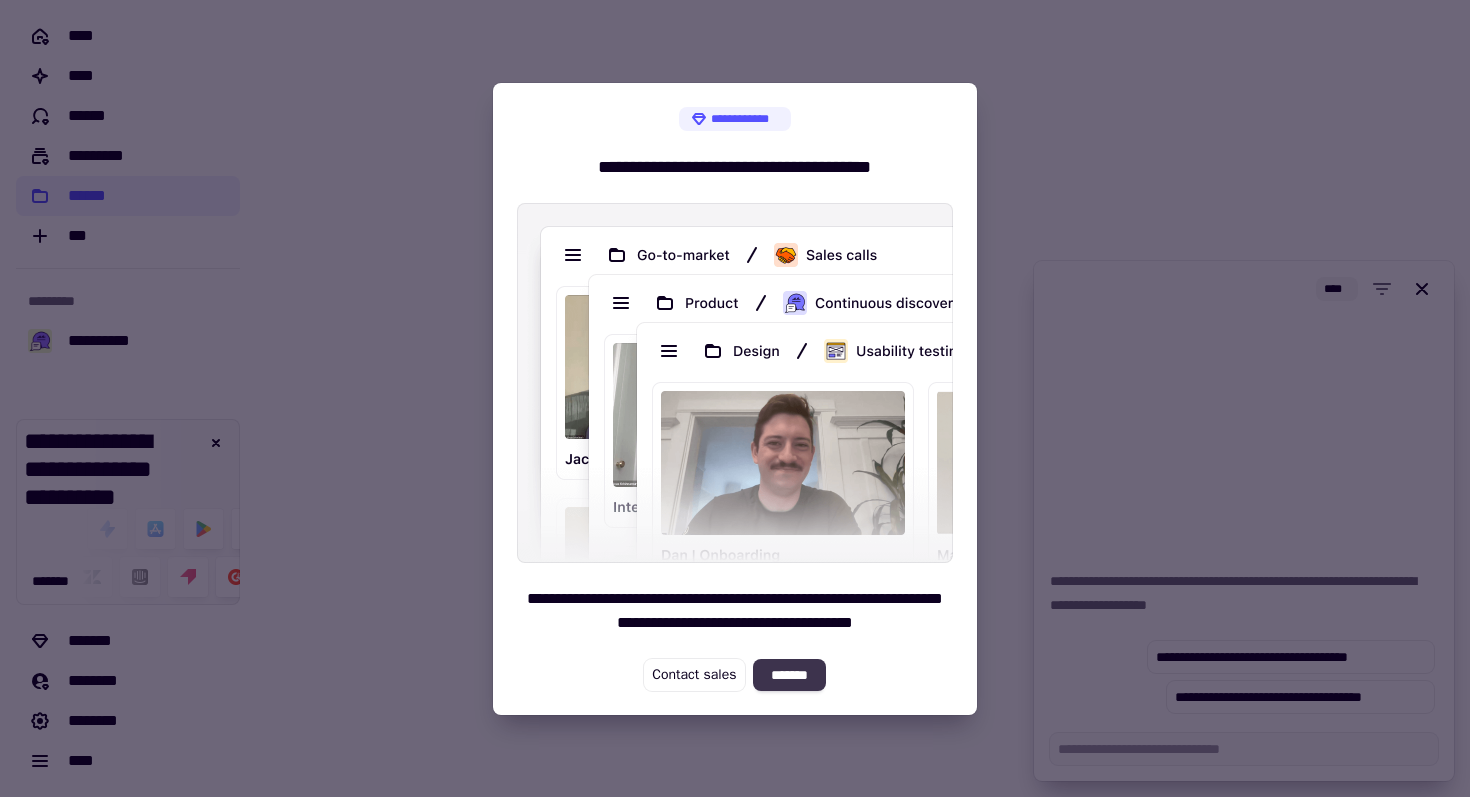 click on "*******" 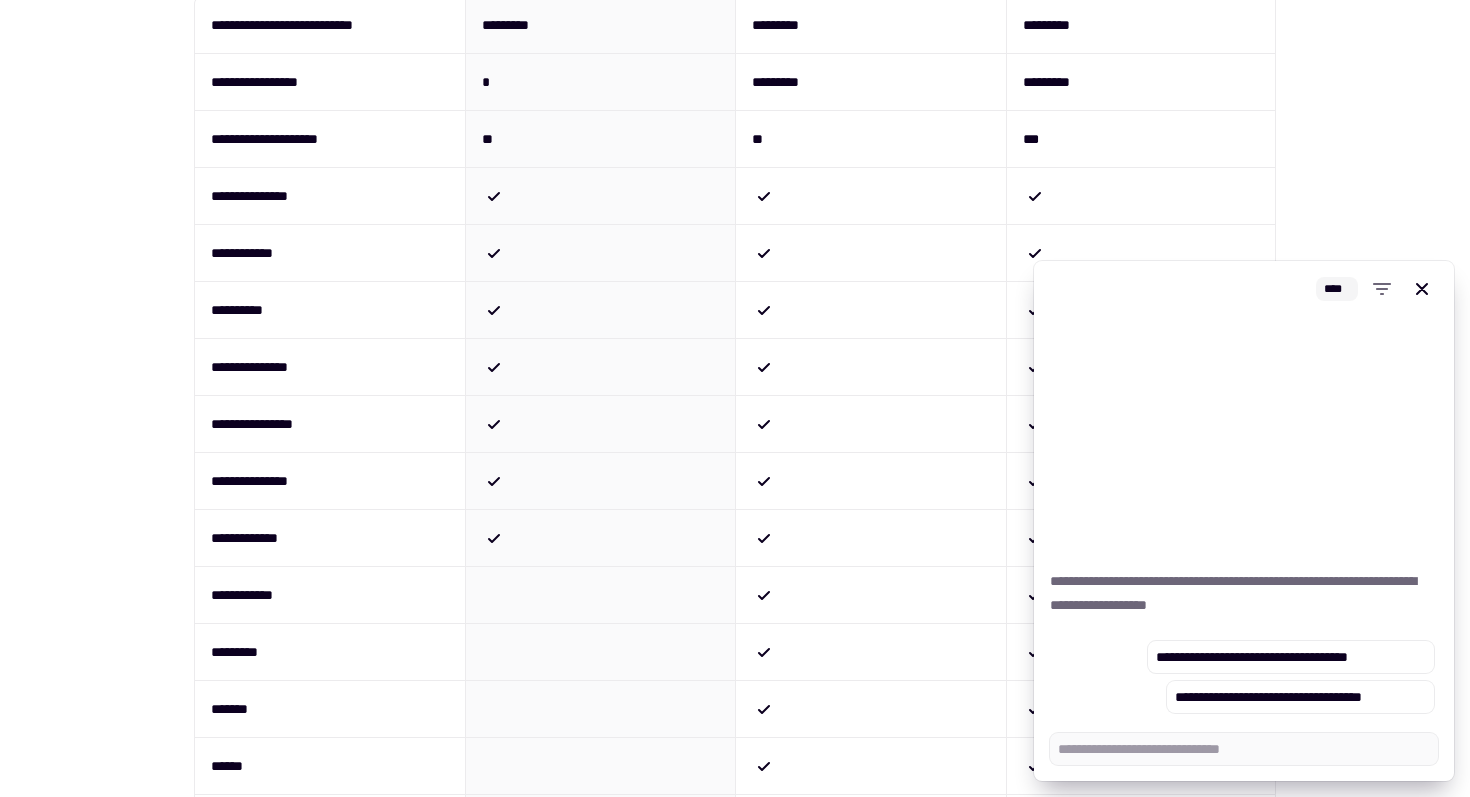 scroll, scrollTop: 0, scrollLeft: 0, axis: both 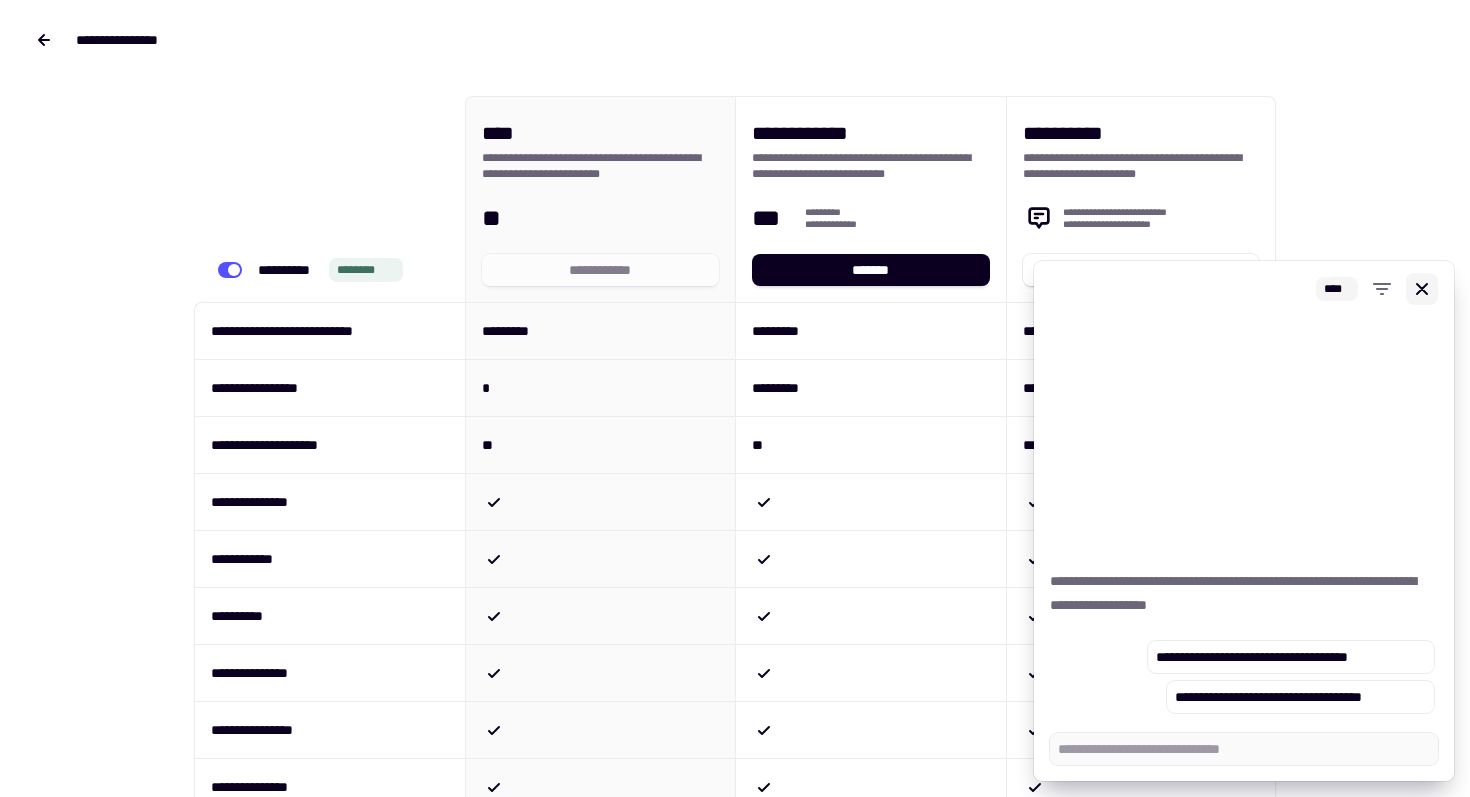 click 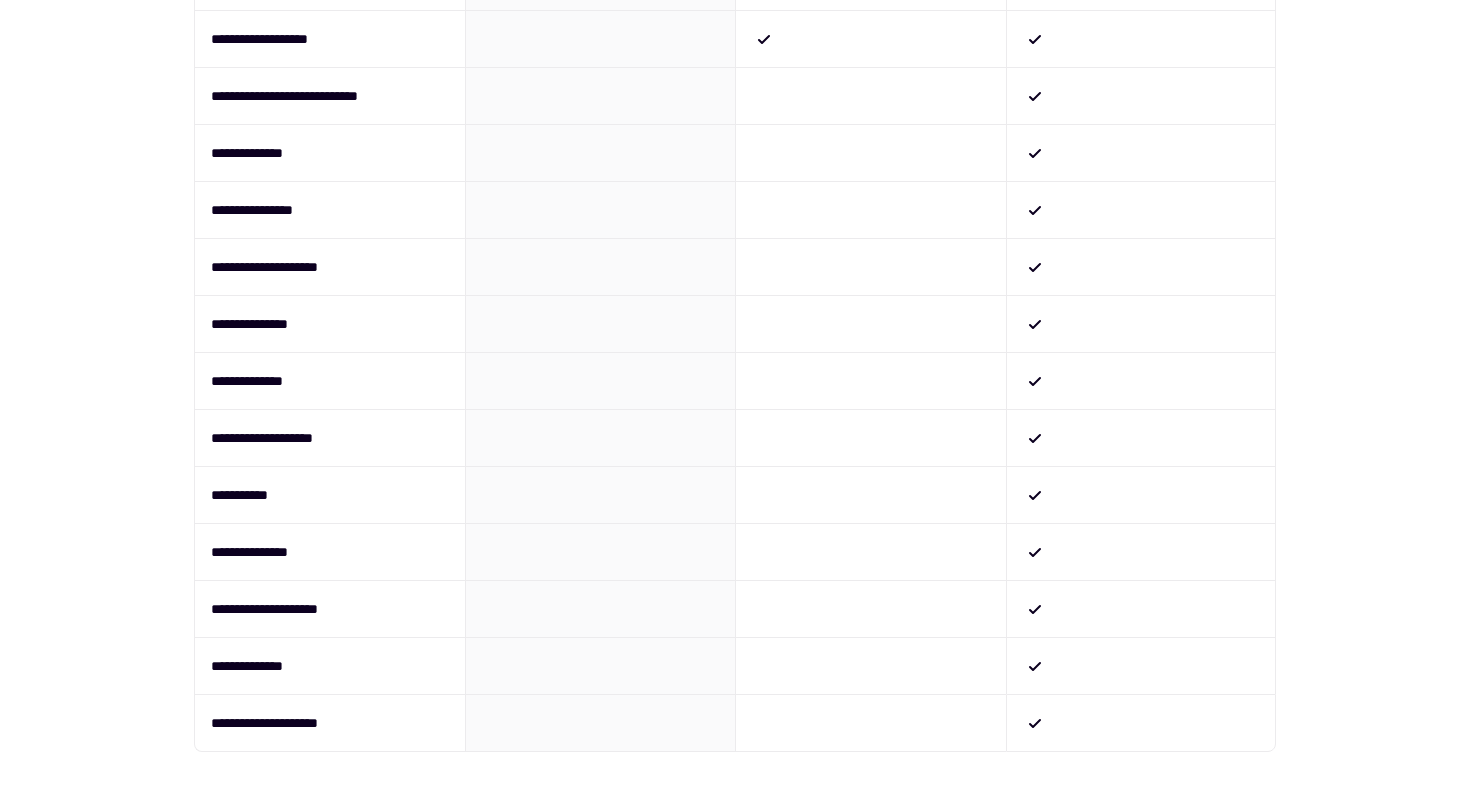 scroll, scrollTop: 0, scrollLeft: 0, axis: both 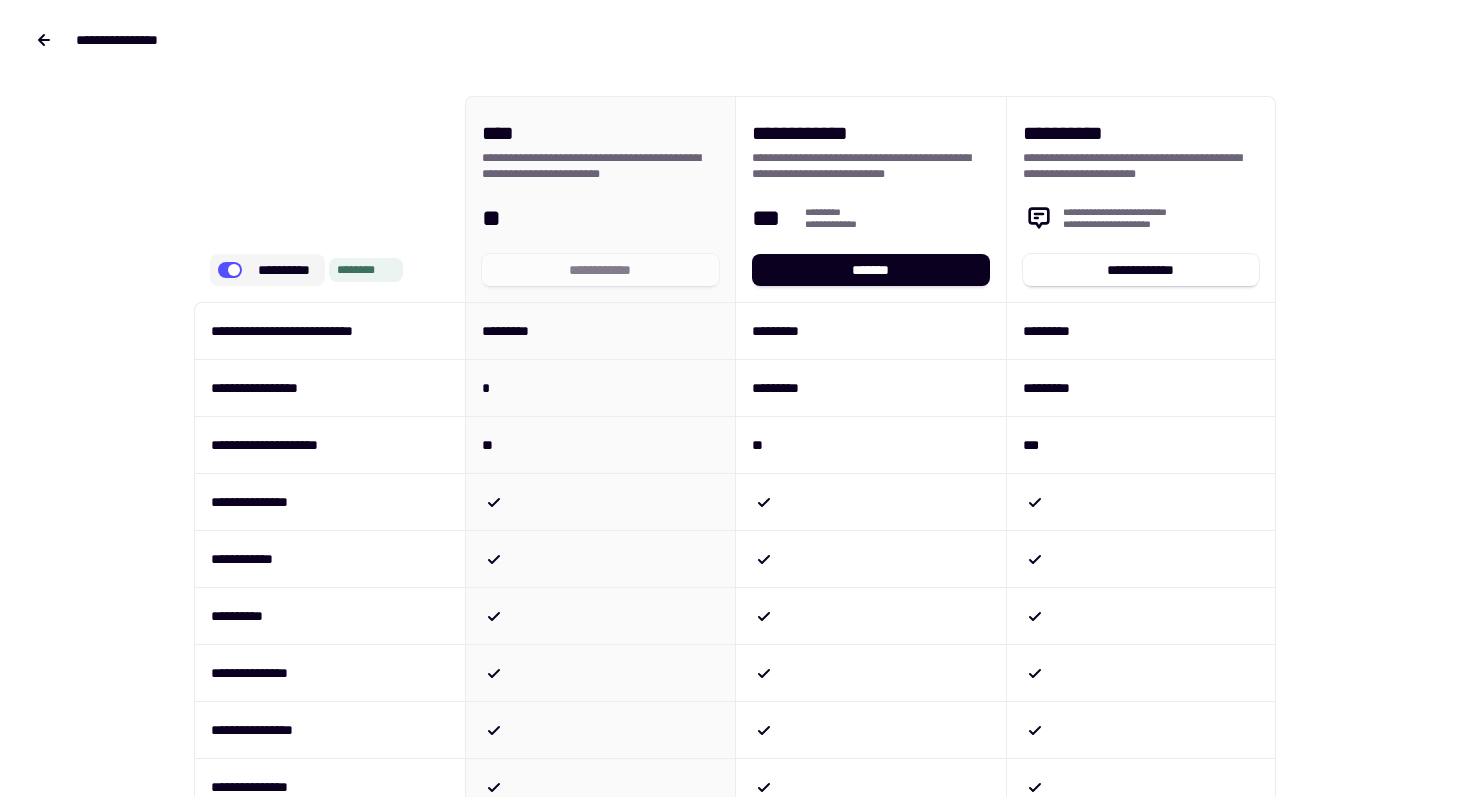 click 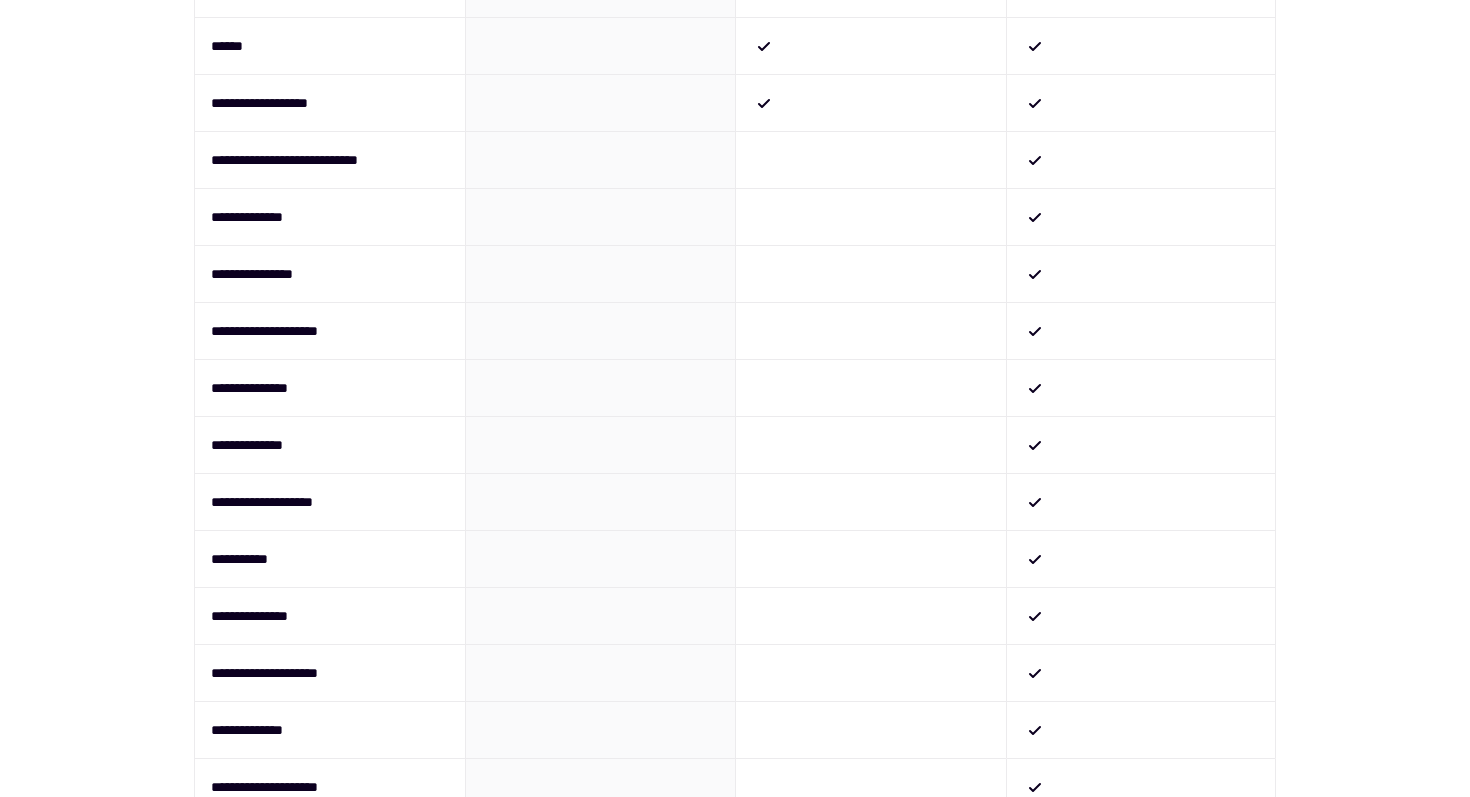 scroll, scrollTop: 1031, scrollLeft: 0, axis: vertical 